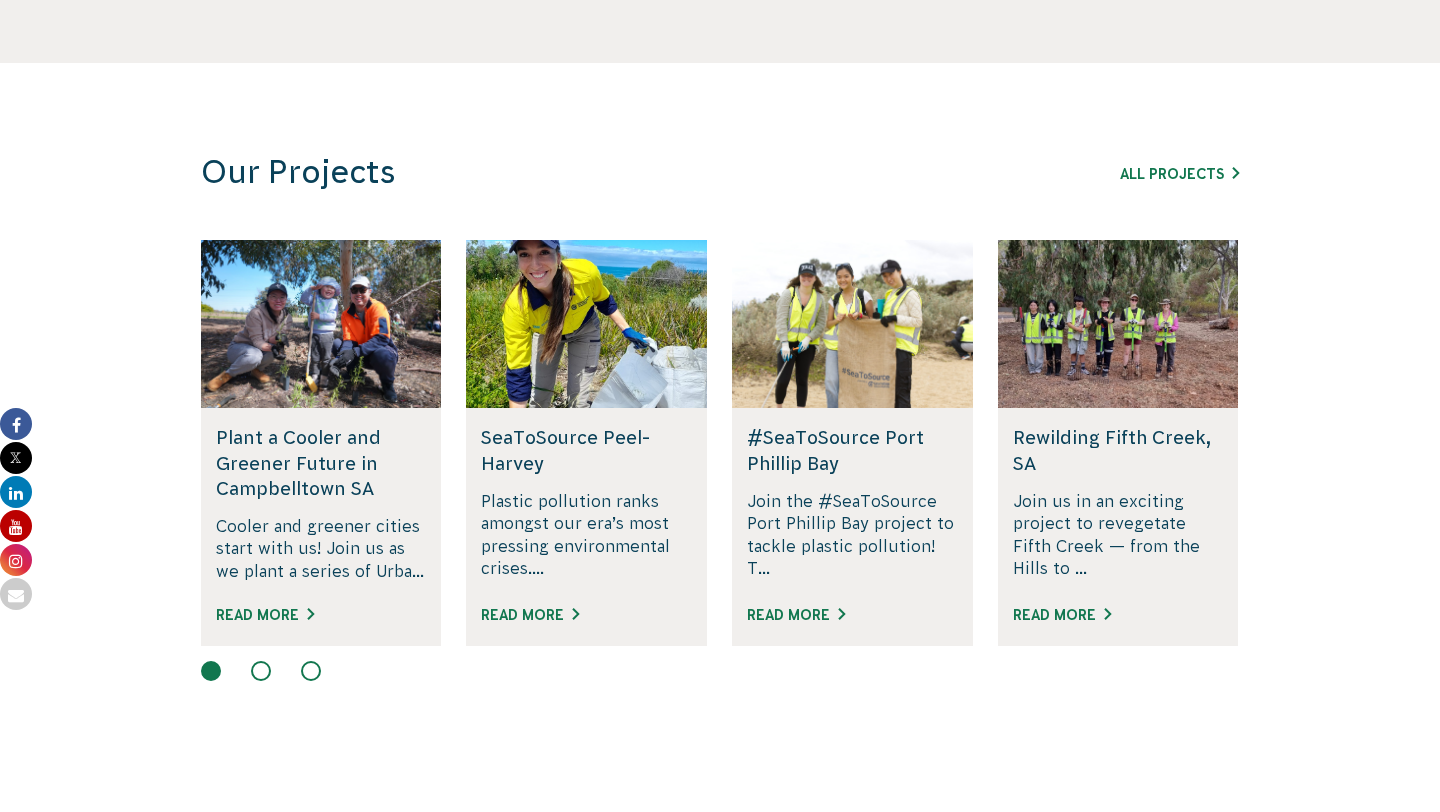 scroll, scrollTop: 1252, scrollLeft: 0, axis: vertical 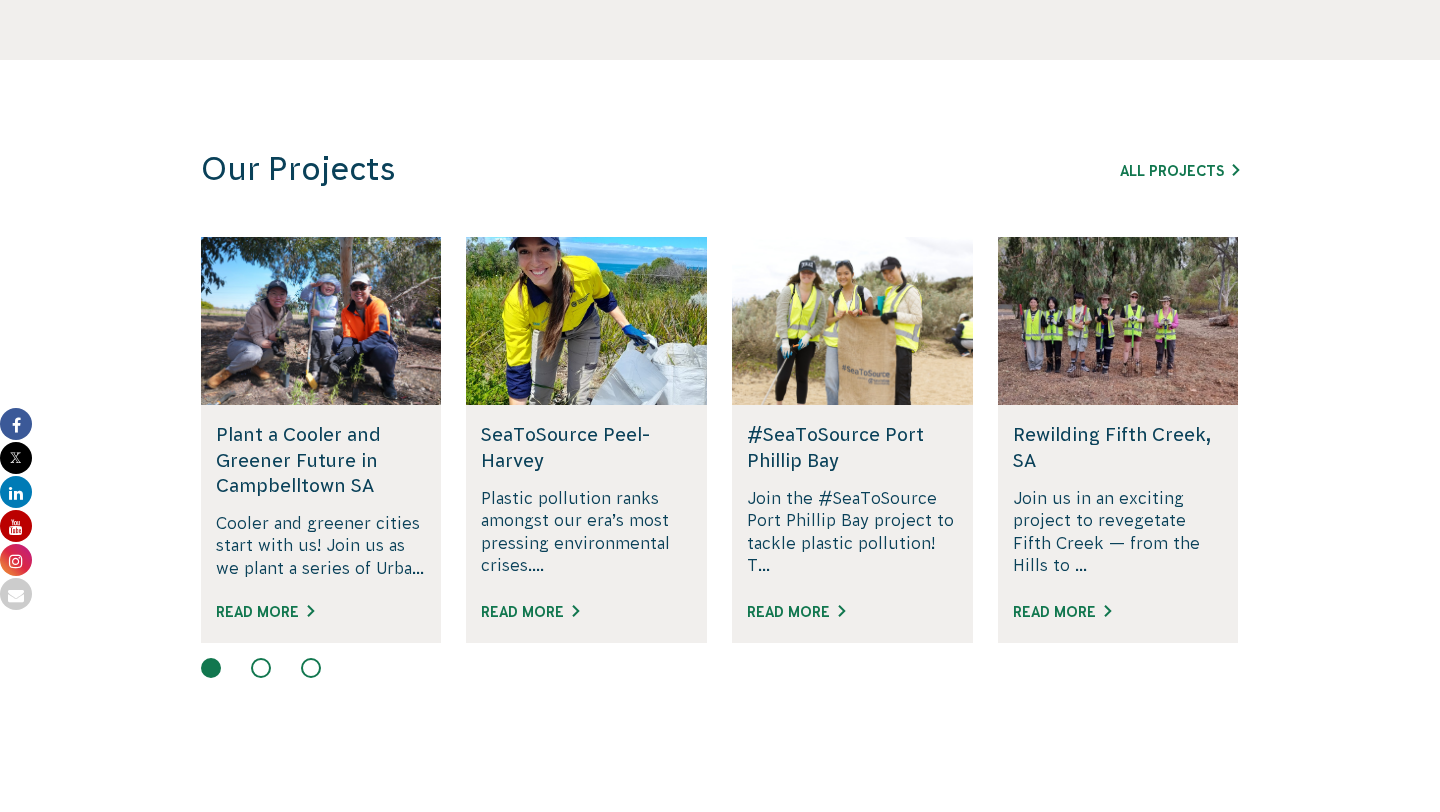 click at bounding box center (261, 668) 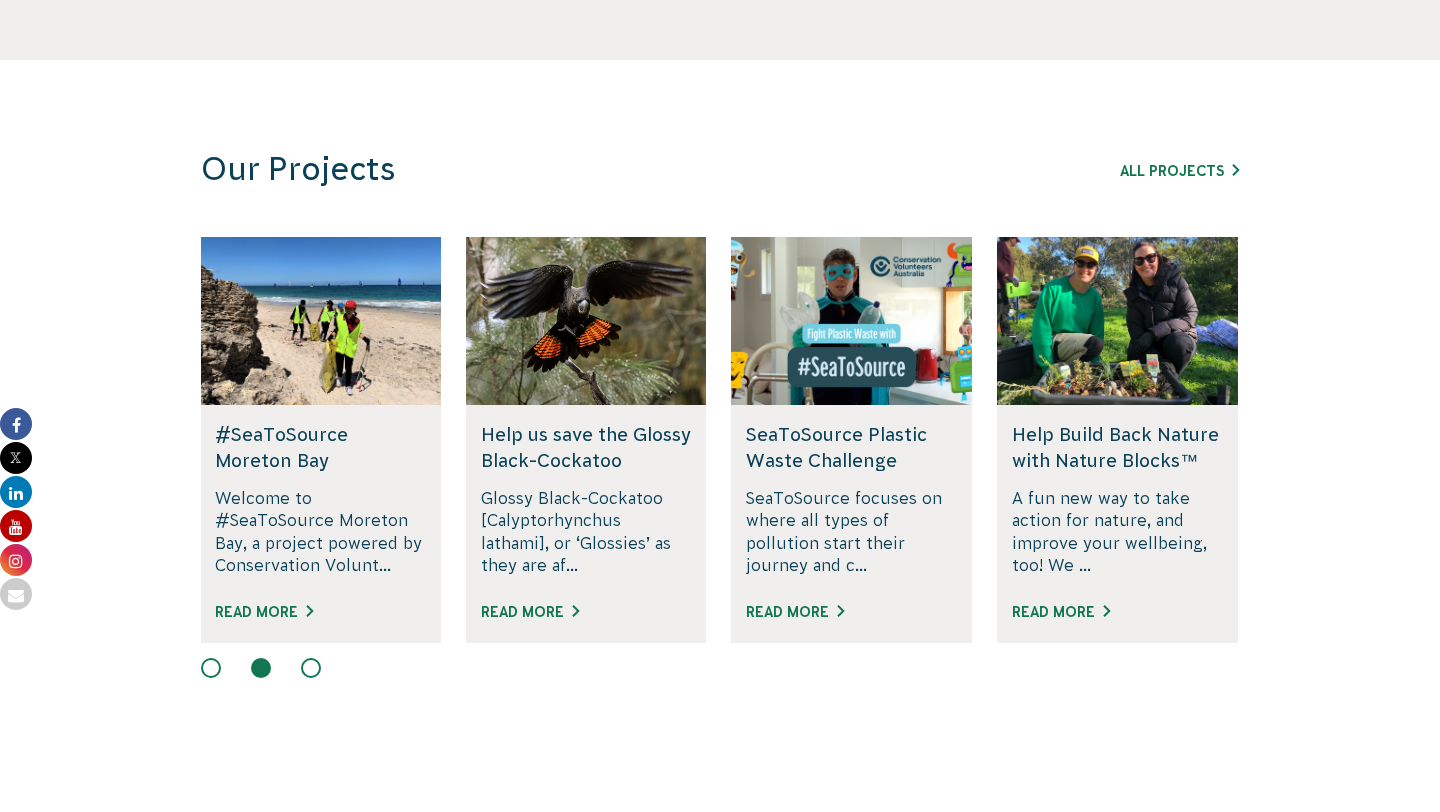 click at bounding box center (311, 668) 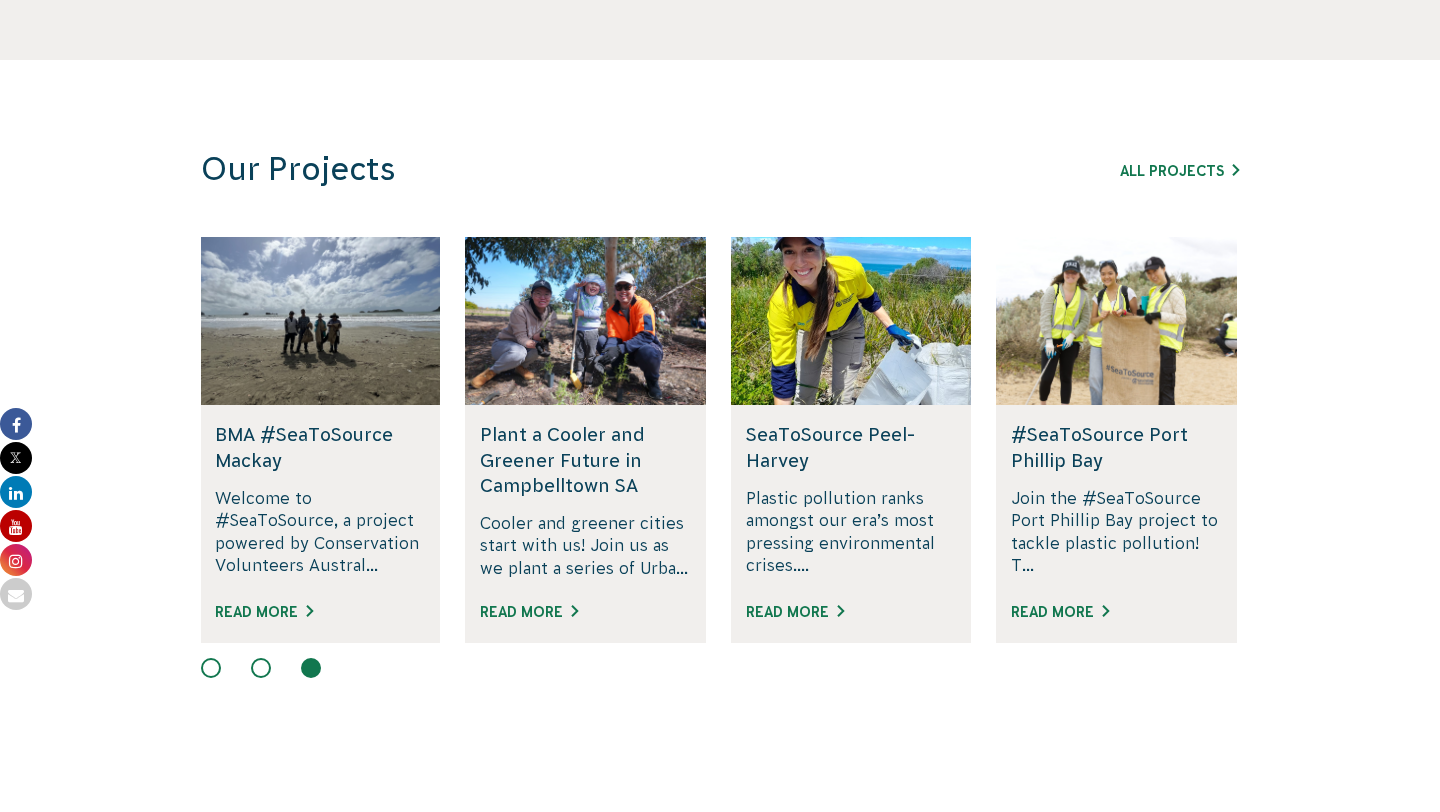 click at bounding box center [261, 668] 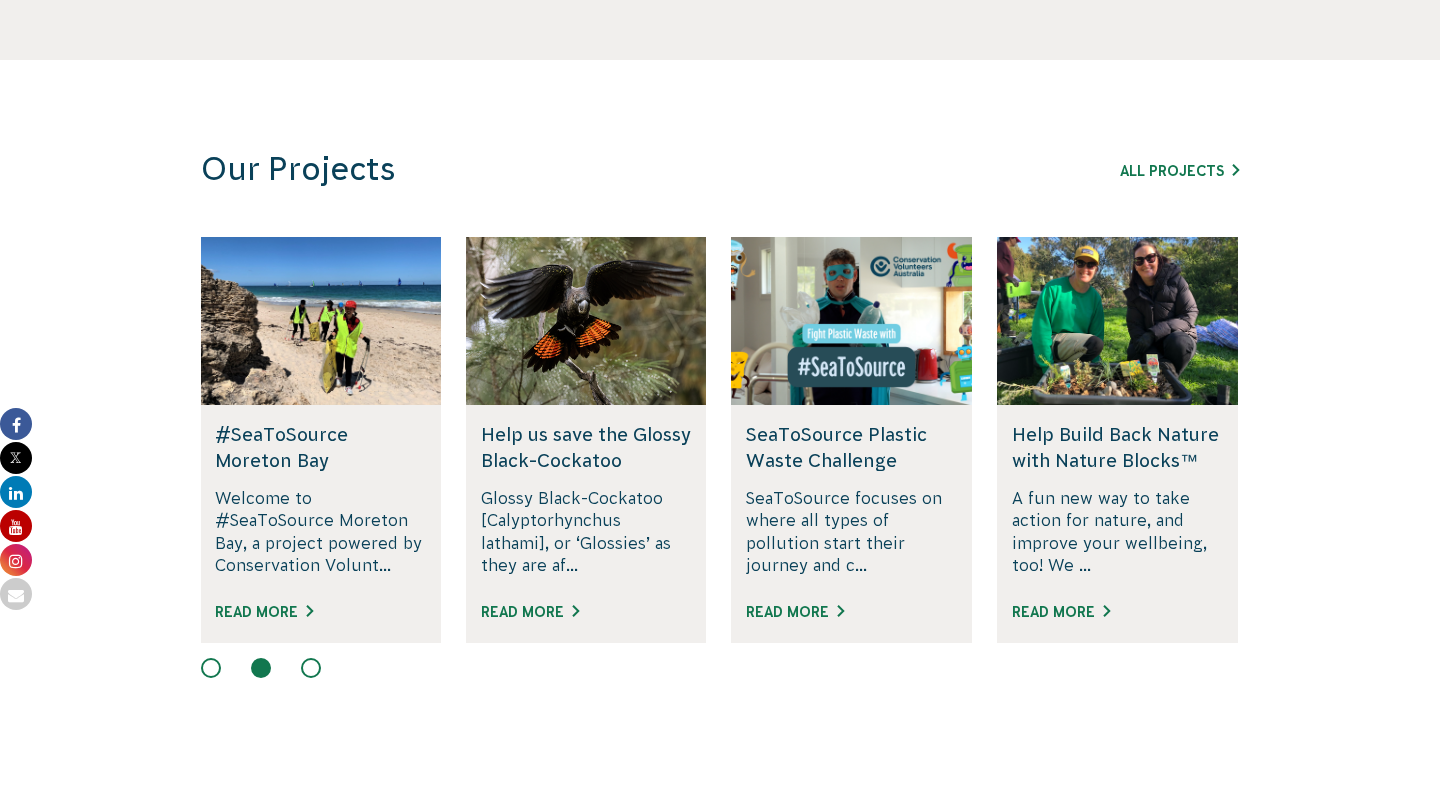 click on "#SeaToSource [REGION]
Welcome to #SeaToSource [REGION], a project powered by Conservation Volunt...
Read More
Help us save the Glossy Black-Cockatoo
Glossy Black-Cockatoo [Calyptorhynchus lathami], or ‘Glossies’ as they are af...
Read More
SeaToSource Plastic Waste Challenge
SeaToSource focuses on where all types of pollution start their journey and c...
Read More
‹ ›" at bounding box center [720, 459] 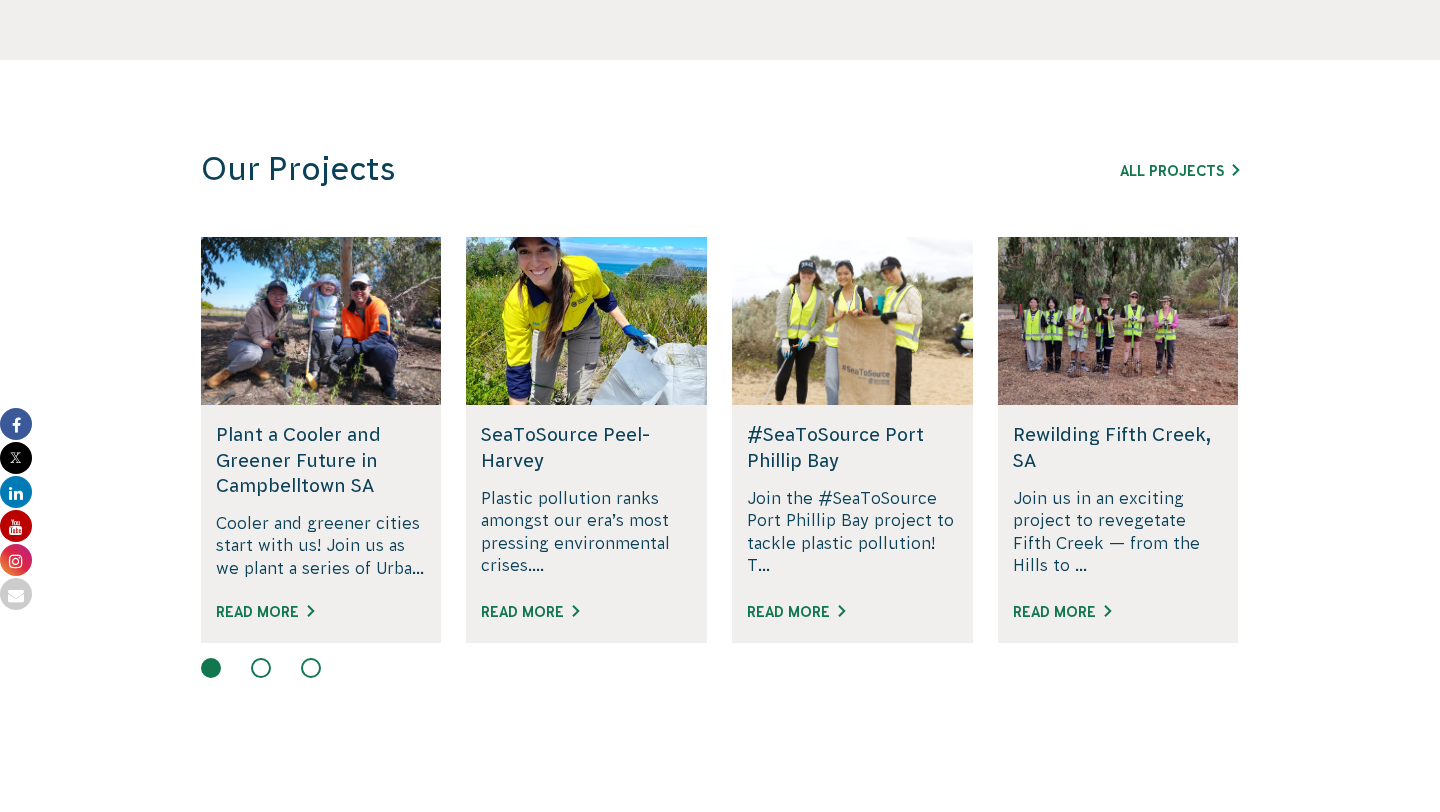 click at bounding box center [261, 668] 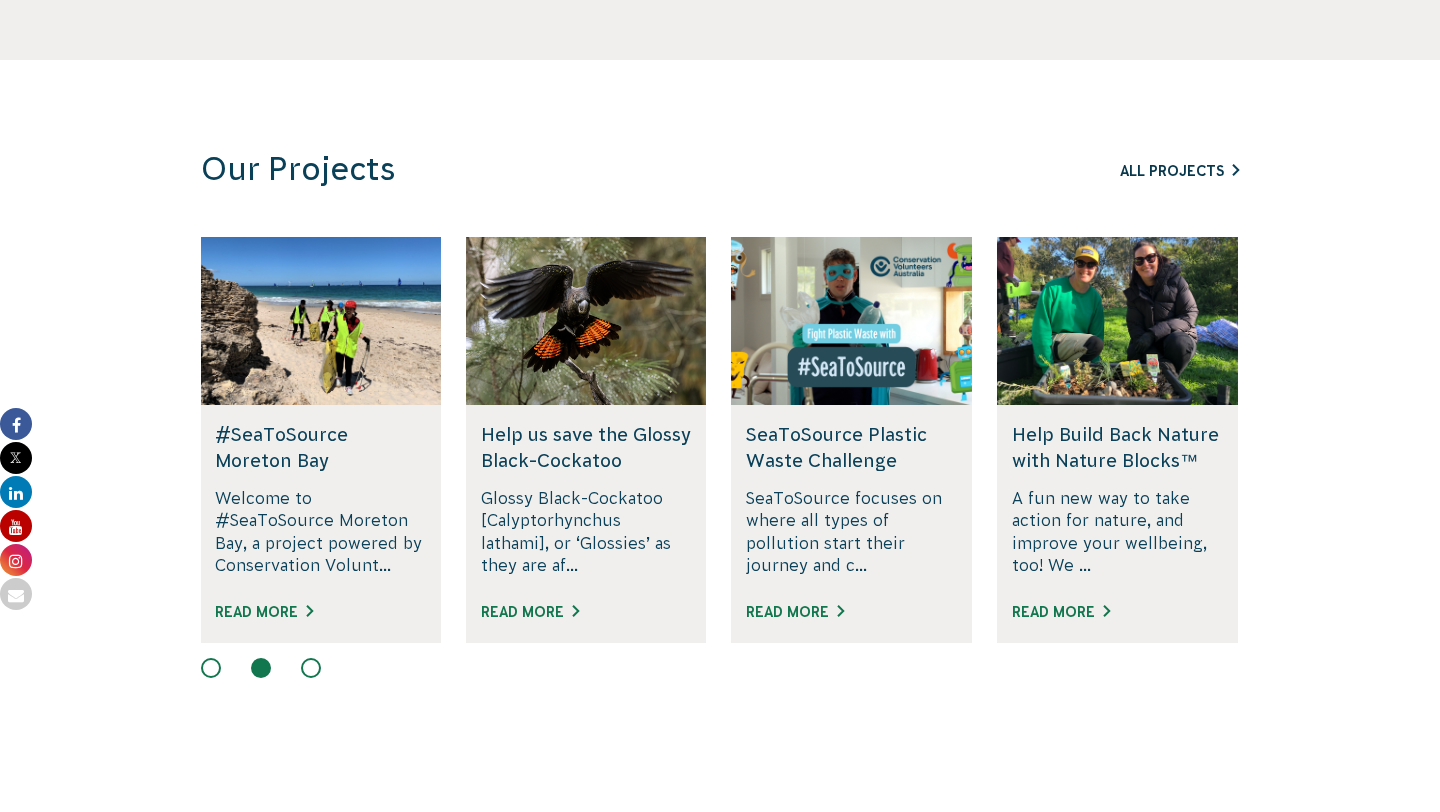 click on "All Projects" at bounding box center [1179, 171] 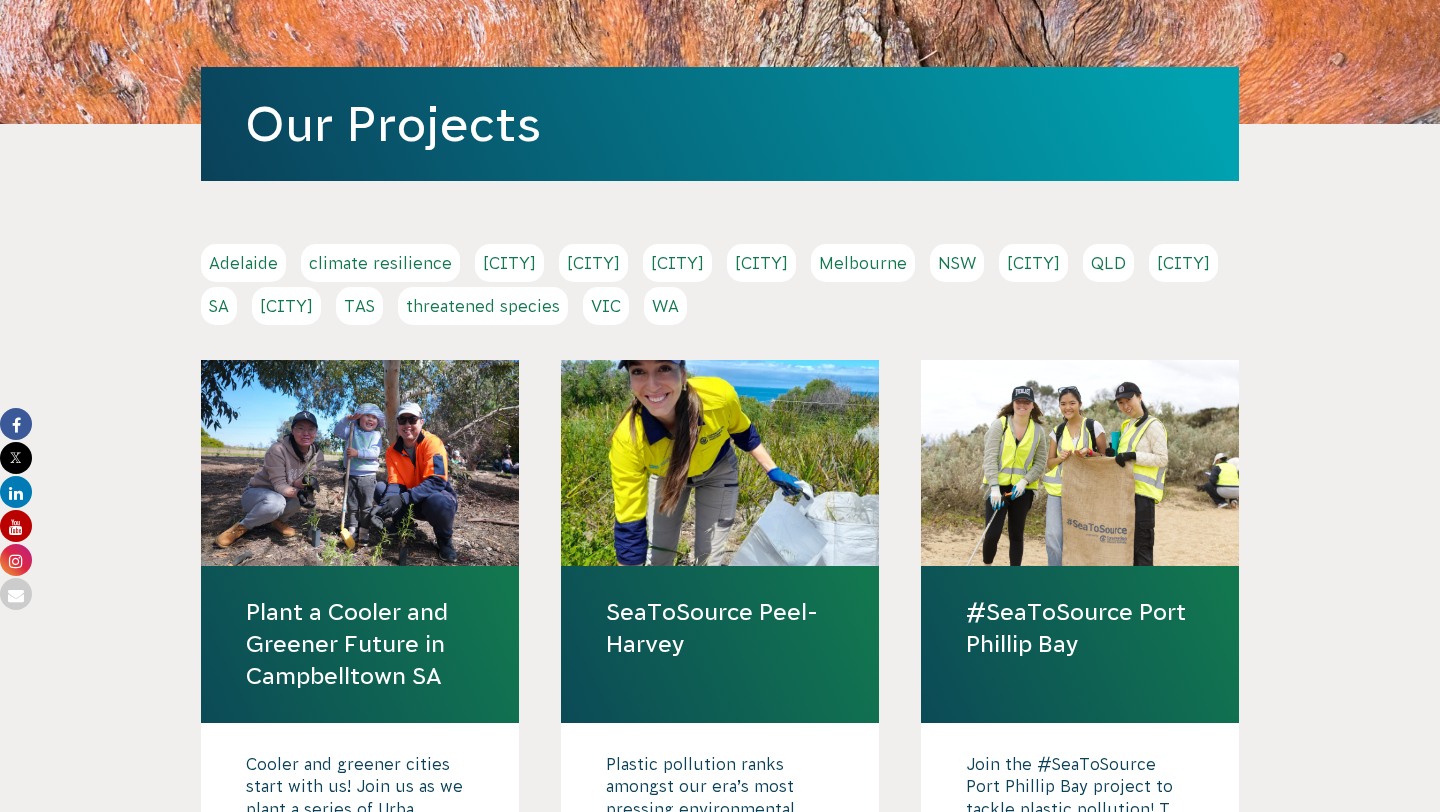 scroll, scrollTop: 0, scrollLeft: 0, axis: both 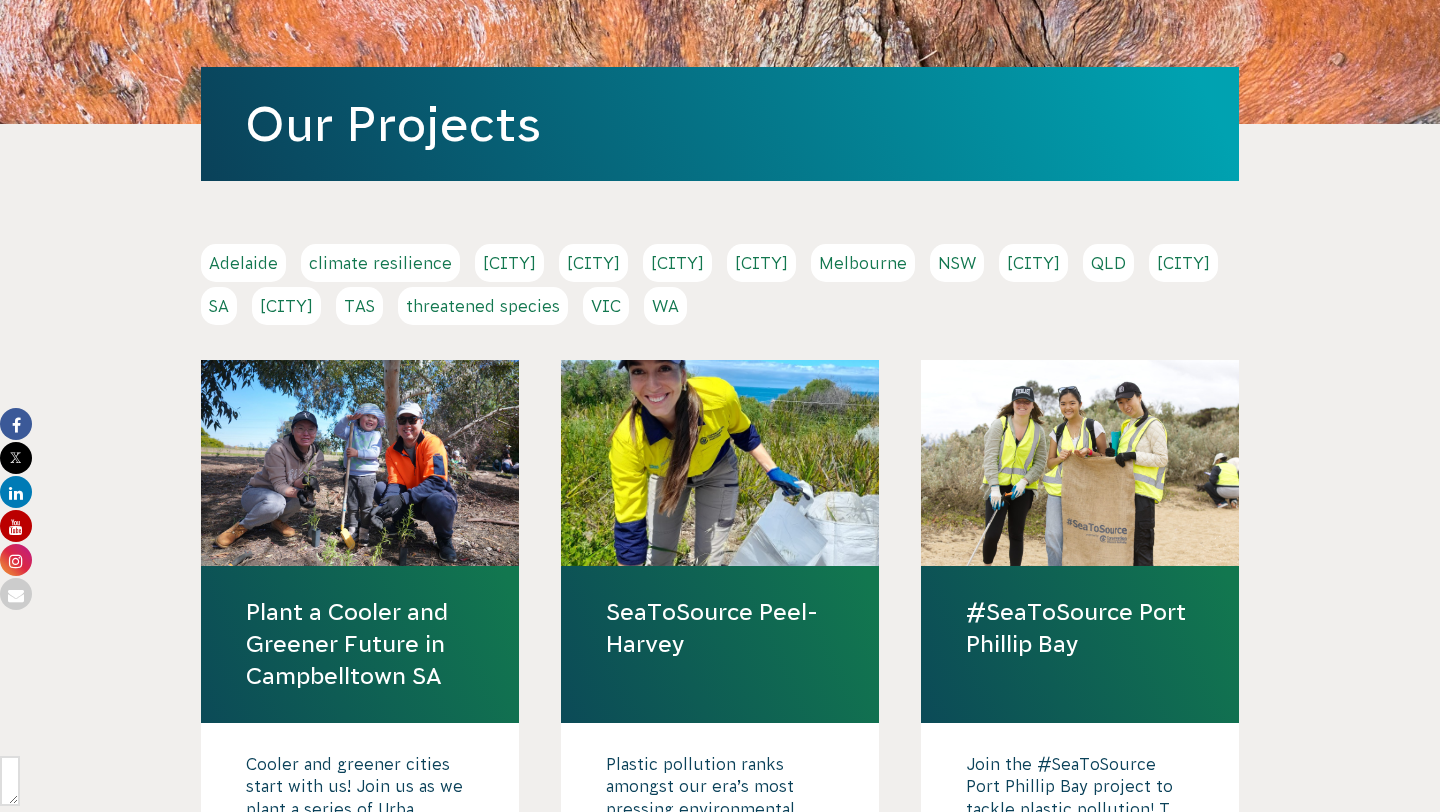 click on "WA" at bounding box center [665, 306] 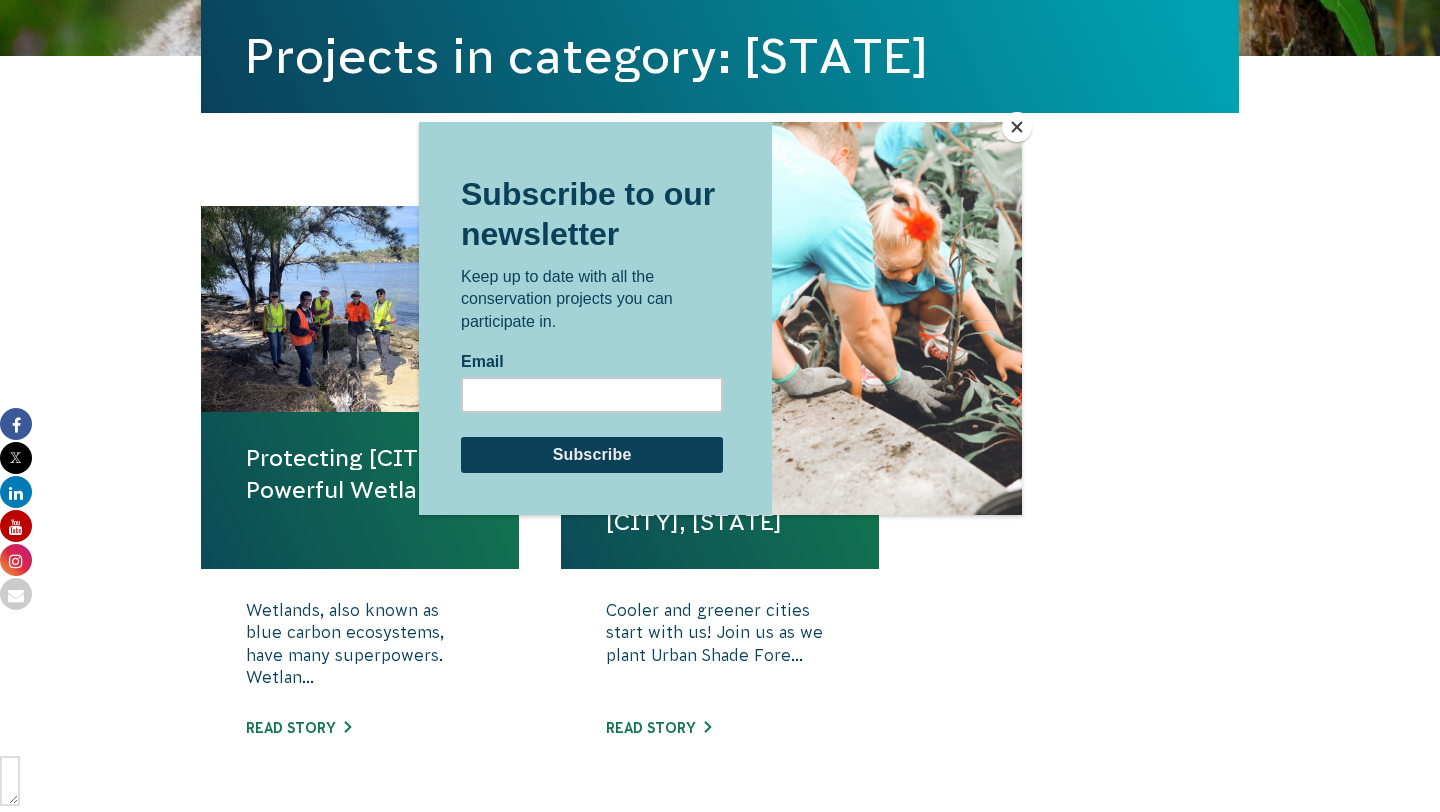 scroll, scrollTop: 697, scrollLeft: 0, axis: vertical 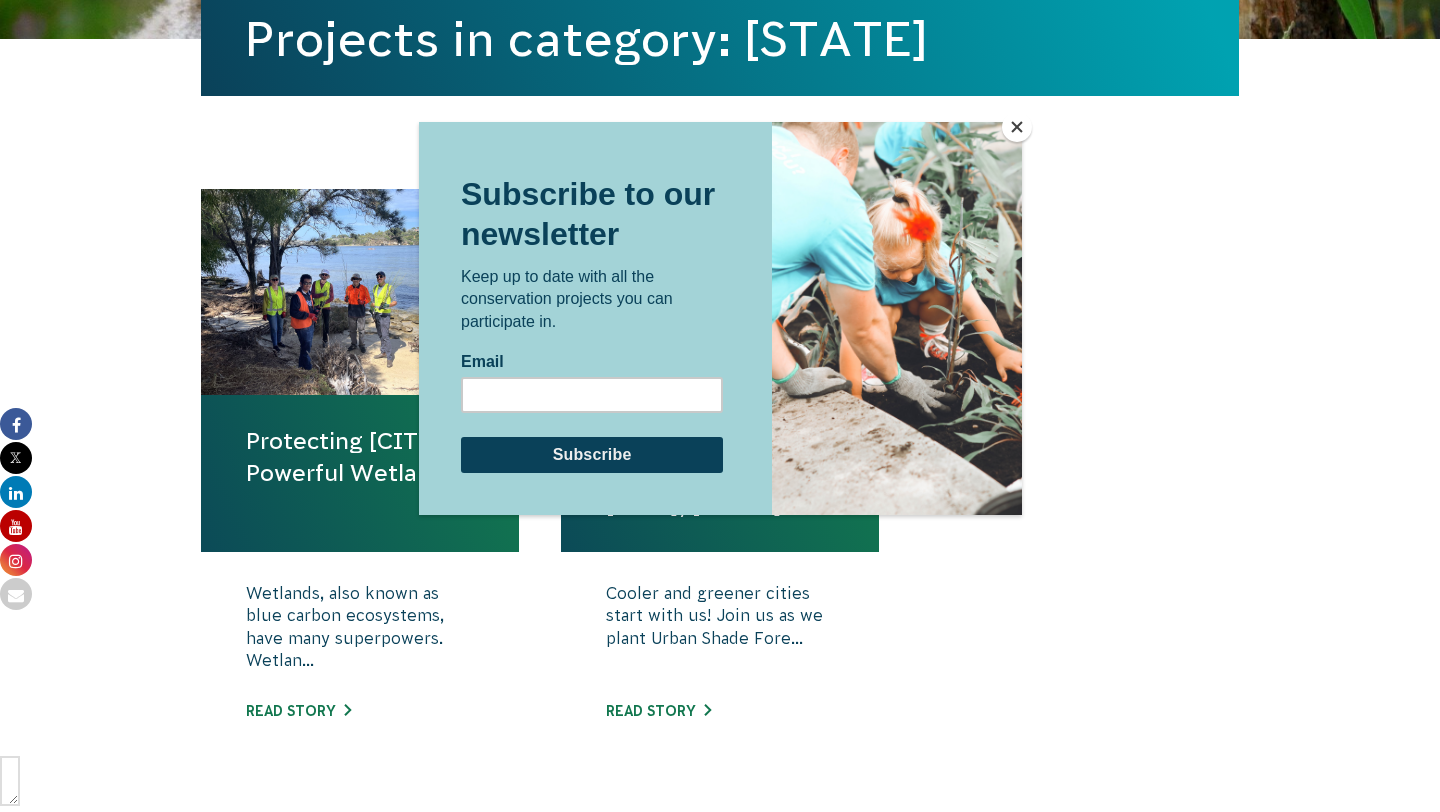 click at bounding box center [1017, 127] 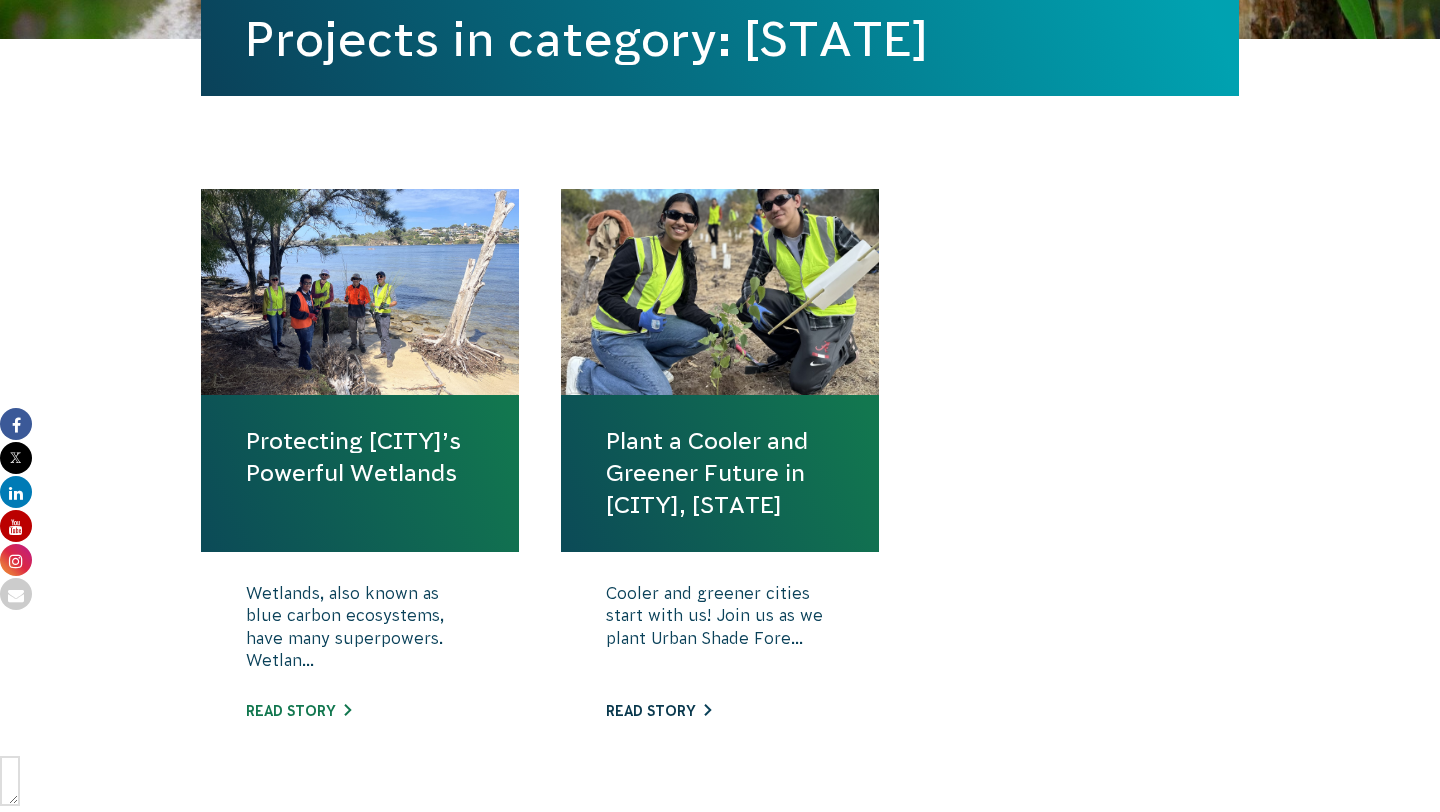 click on "Read story" at bounding box center [658, 711] 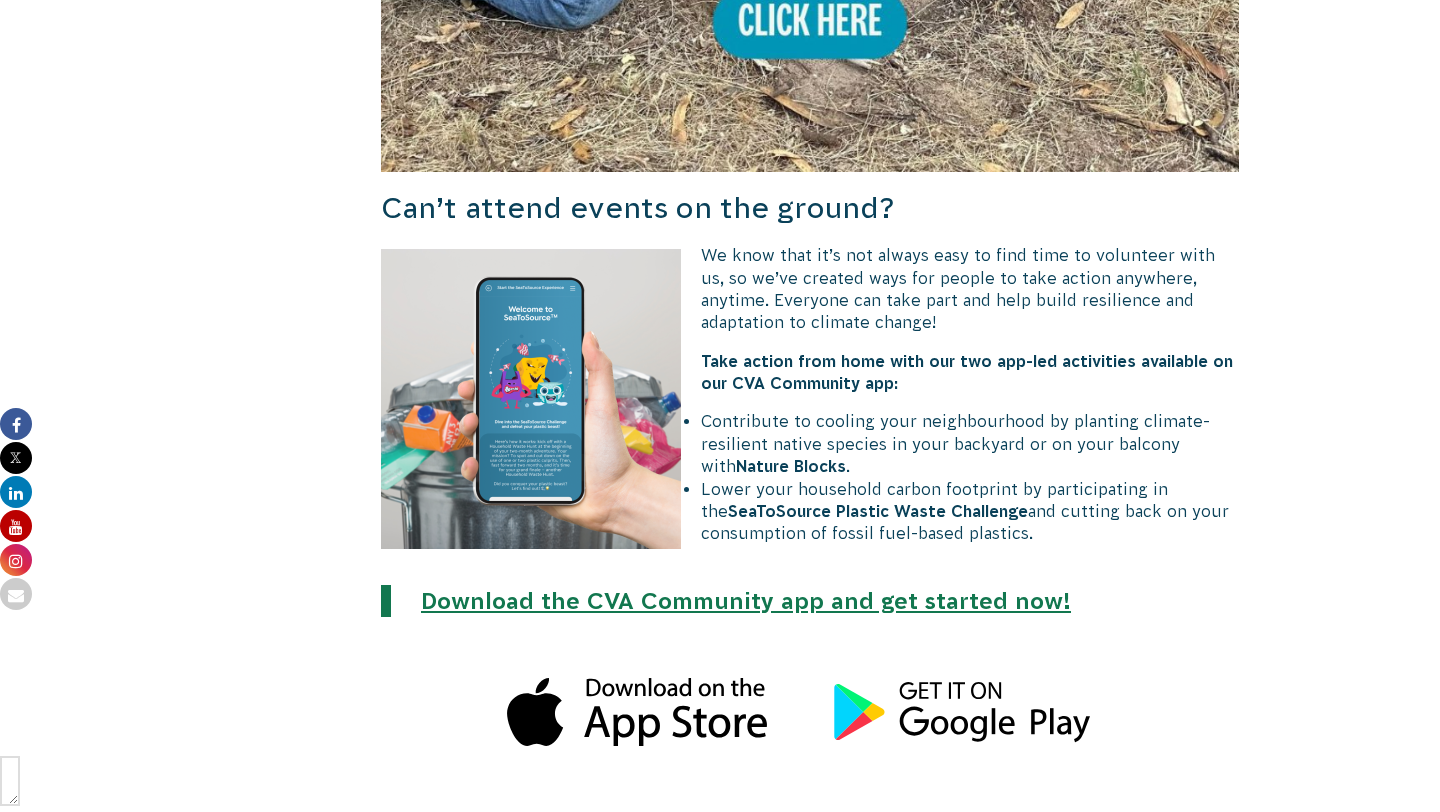 scroll, scrollTop: 2310, scrollLeft: 0, axis: vertical 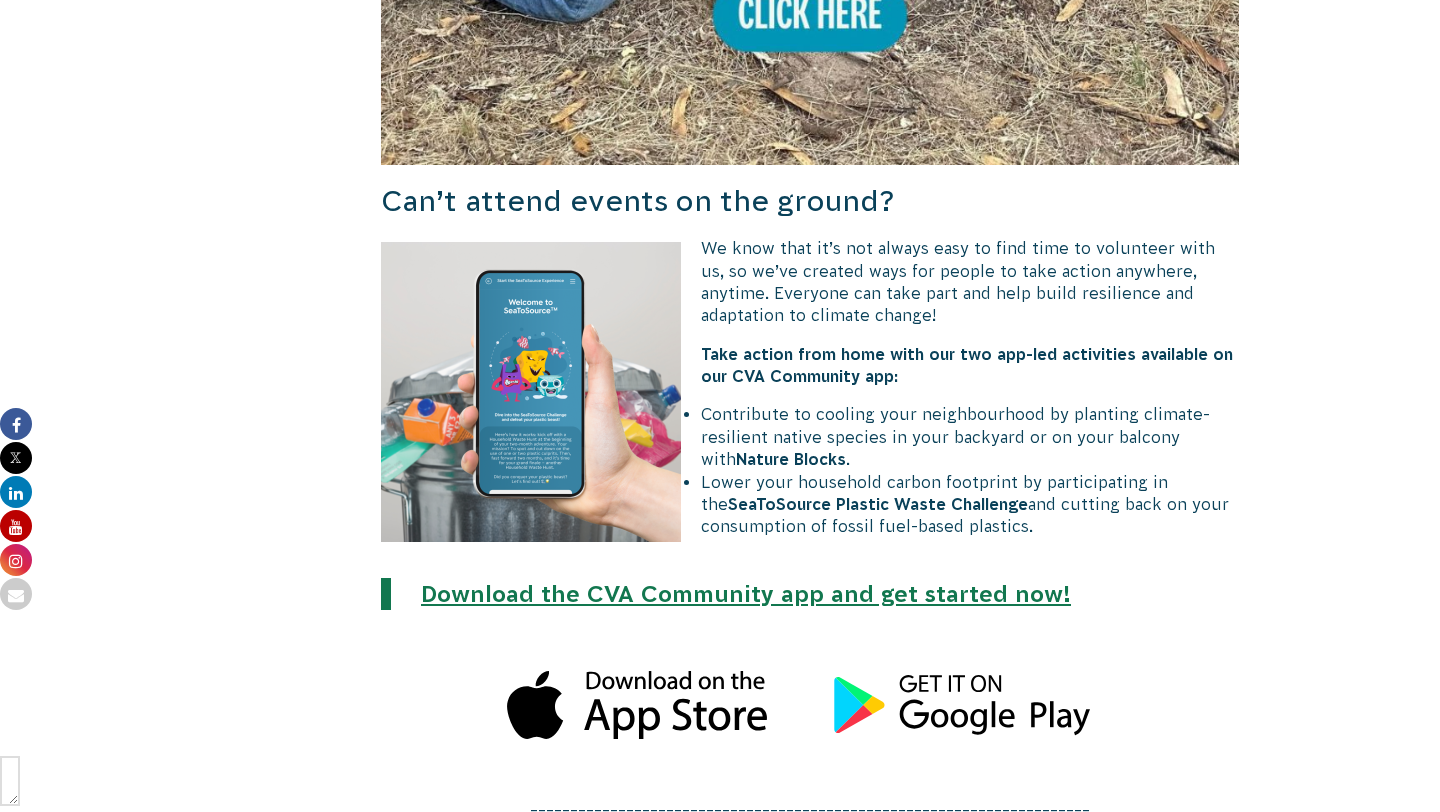 click at bounding box center (637, 705) 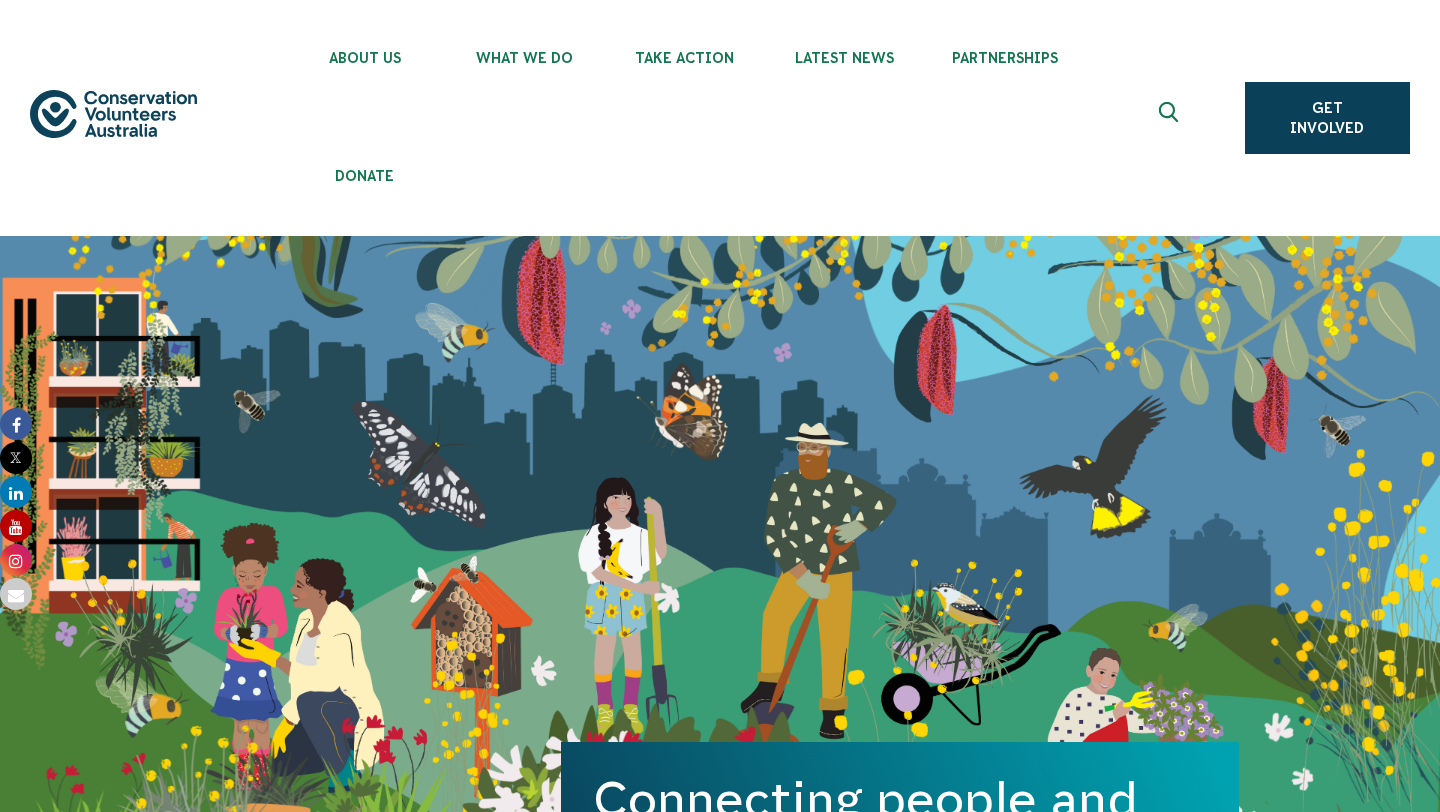 scroll, scrollTop: 9, scrollLeft: 0, axis: vertical 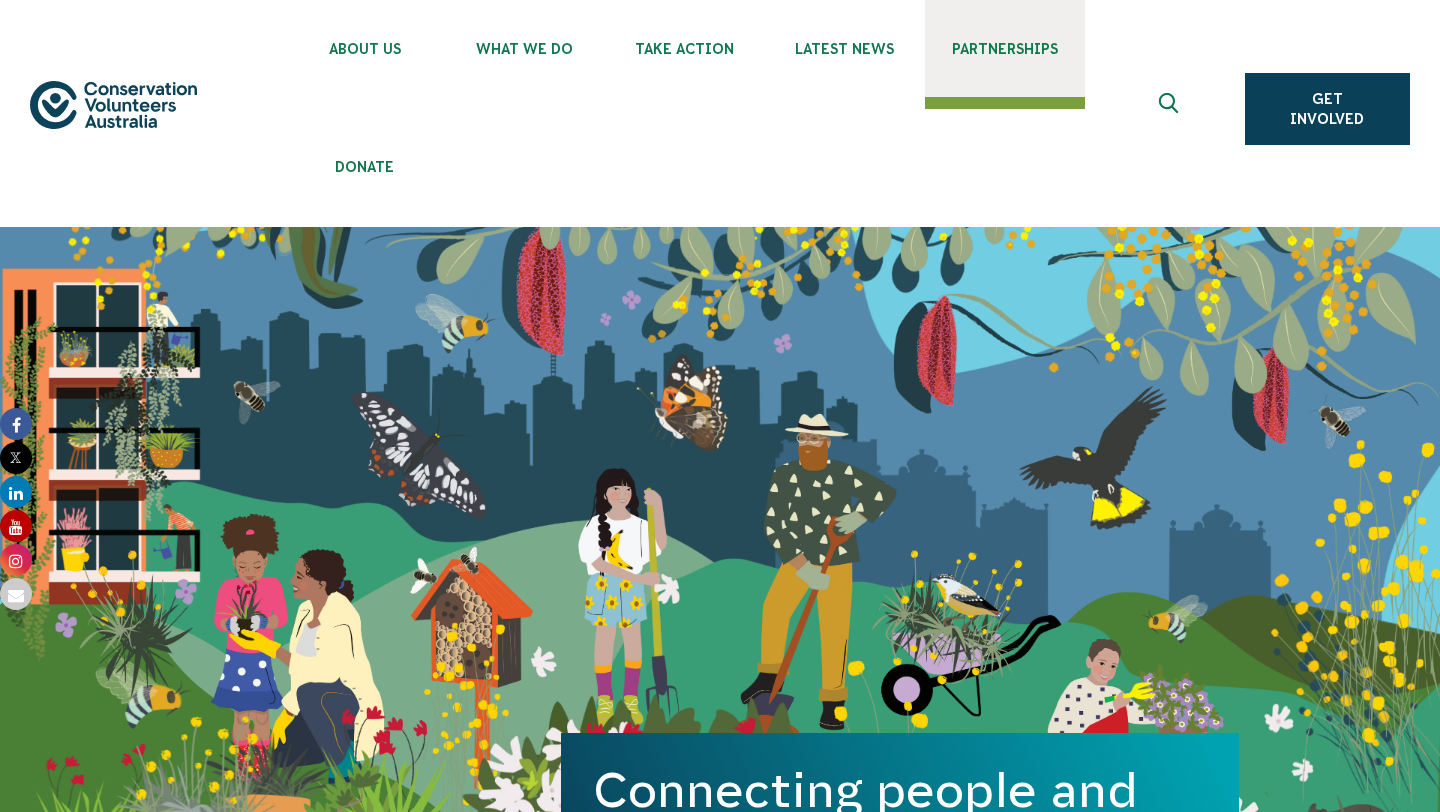 click on "Partnerships" at bounding box center (1005, 44) 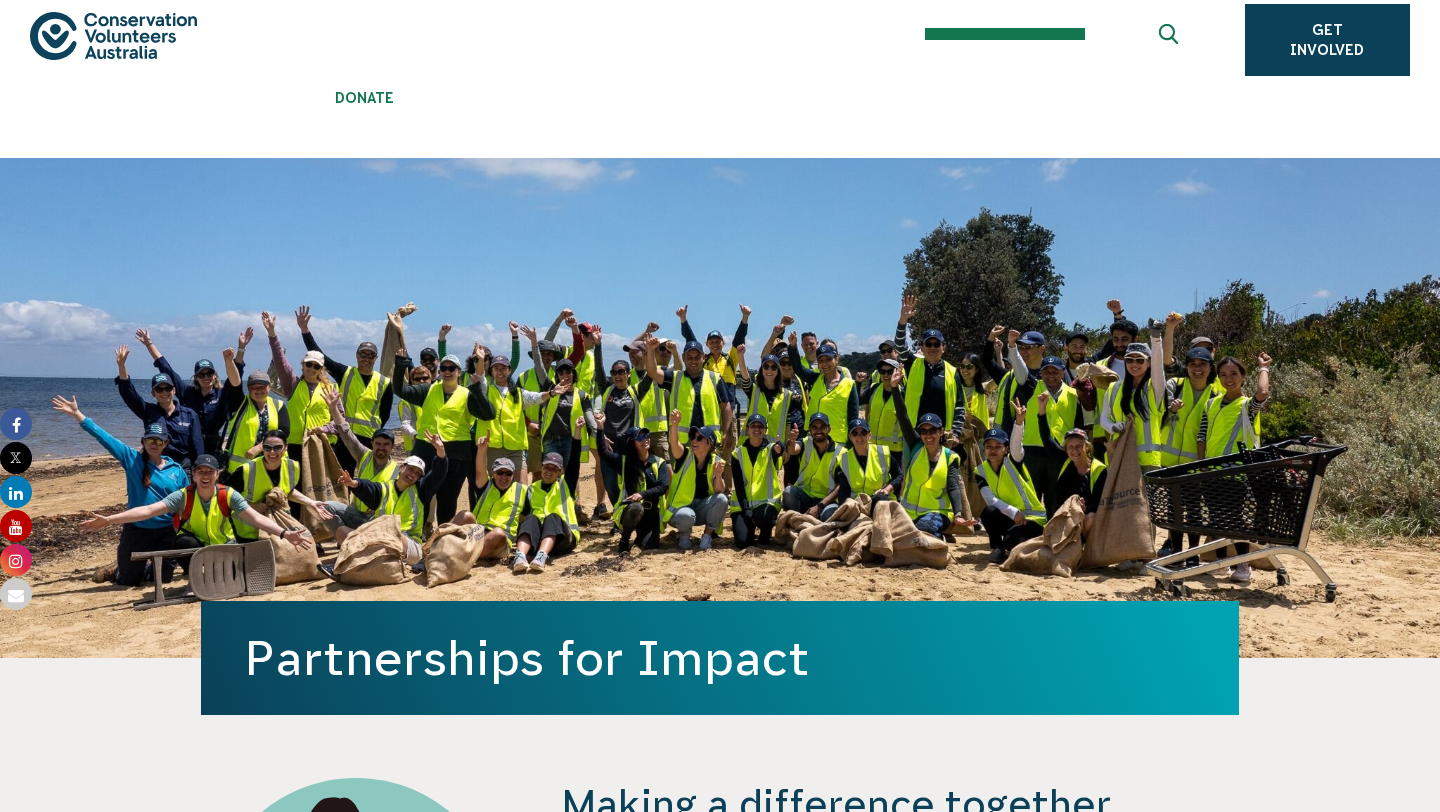 scroll, scrollTop: 0, scrollLeft: 0, axis: both 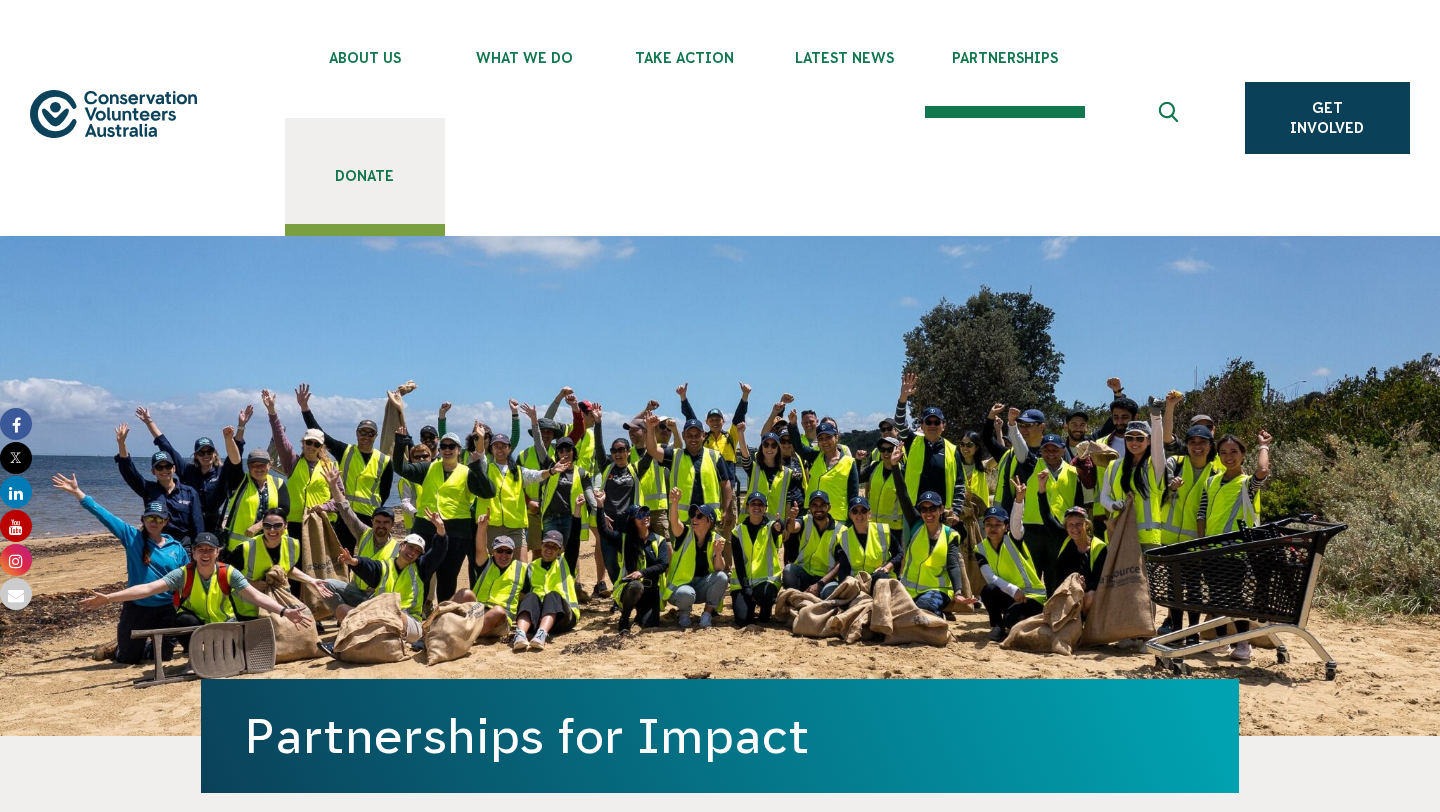 click on "Donate" at bounding box center (365, 171) 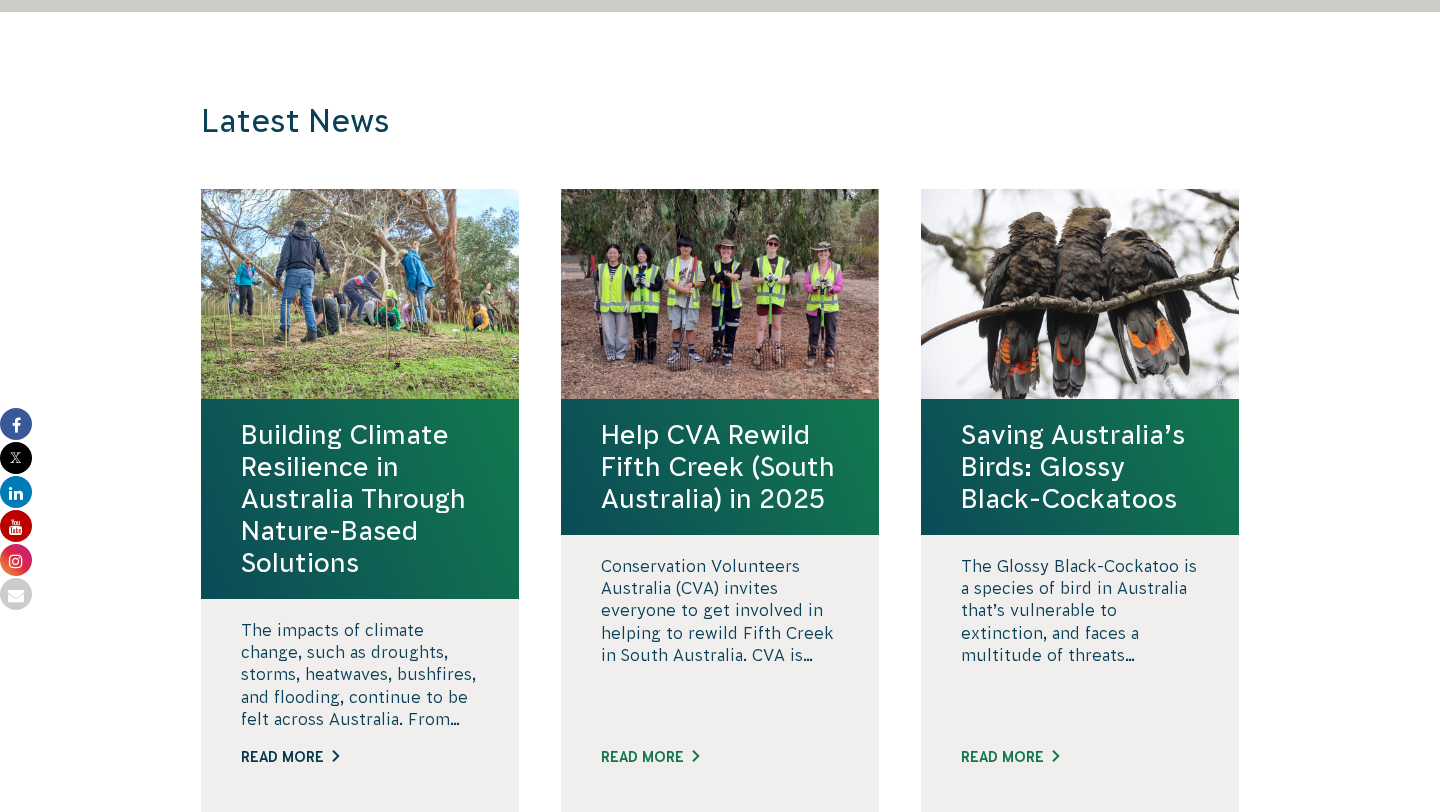 scroll, scrollTop: 1867, scrollLeft: 0, axis: vertical 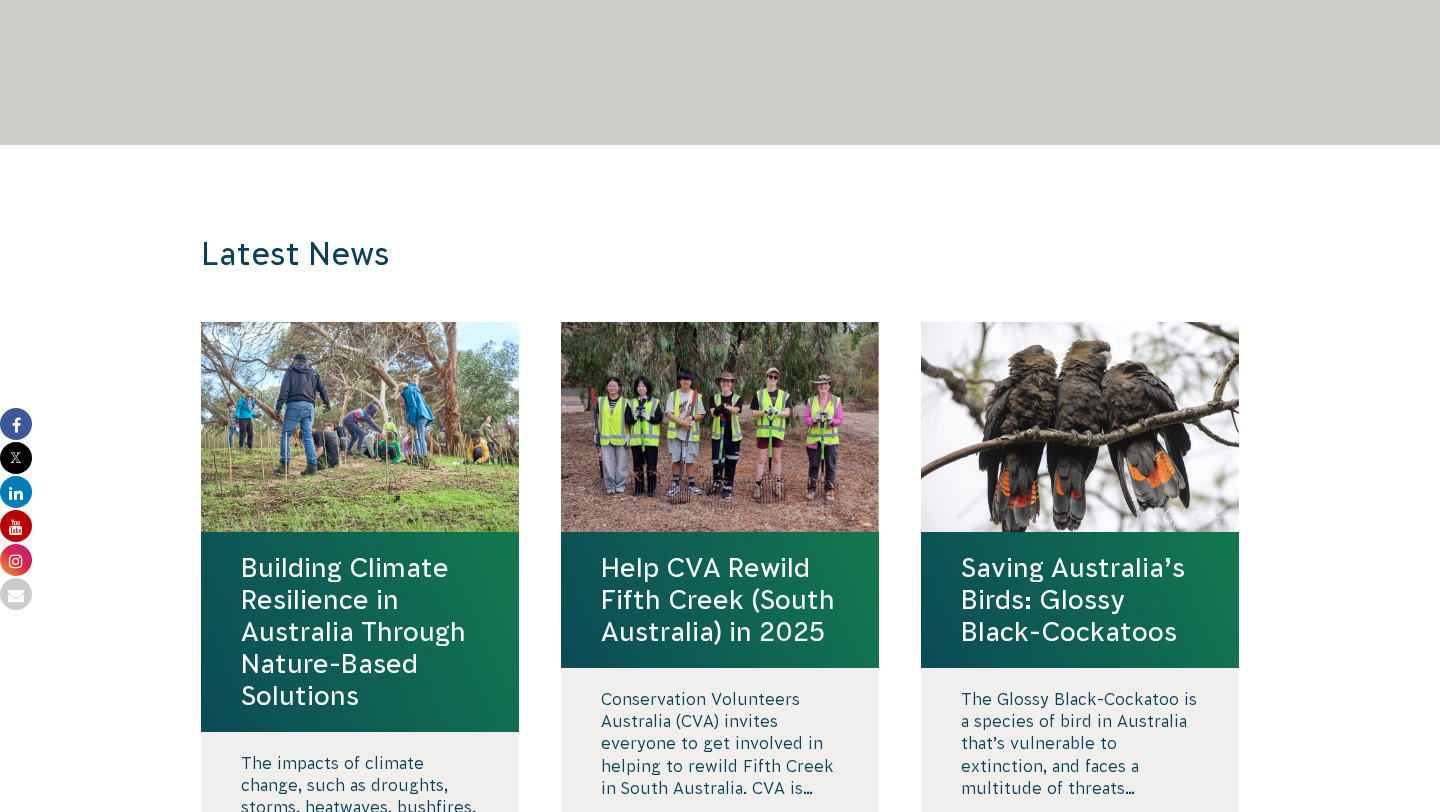 click on "Latest News" at bounding box center [585, 254] 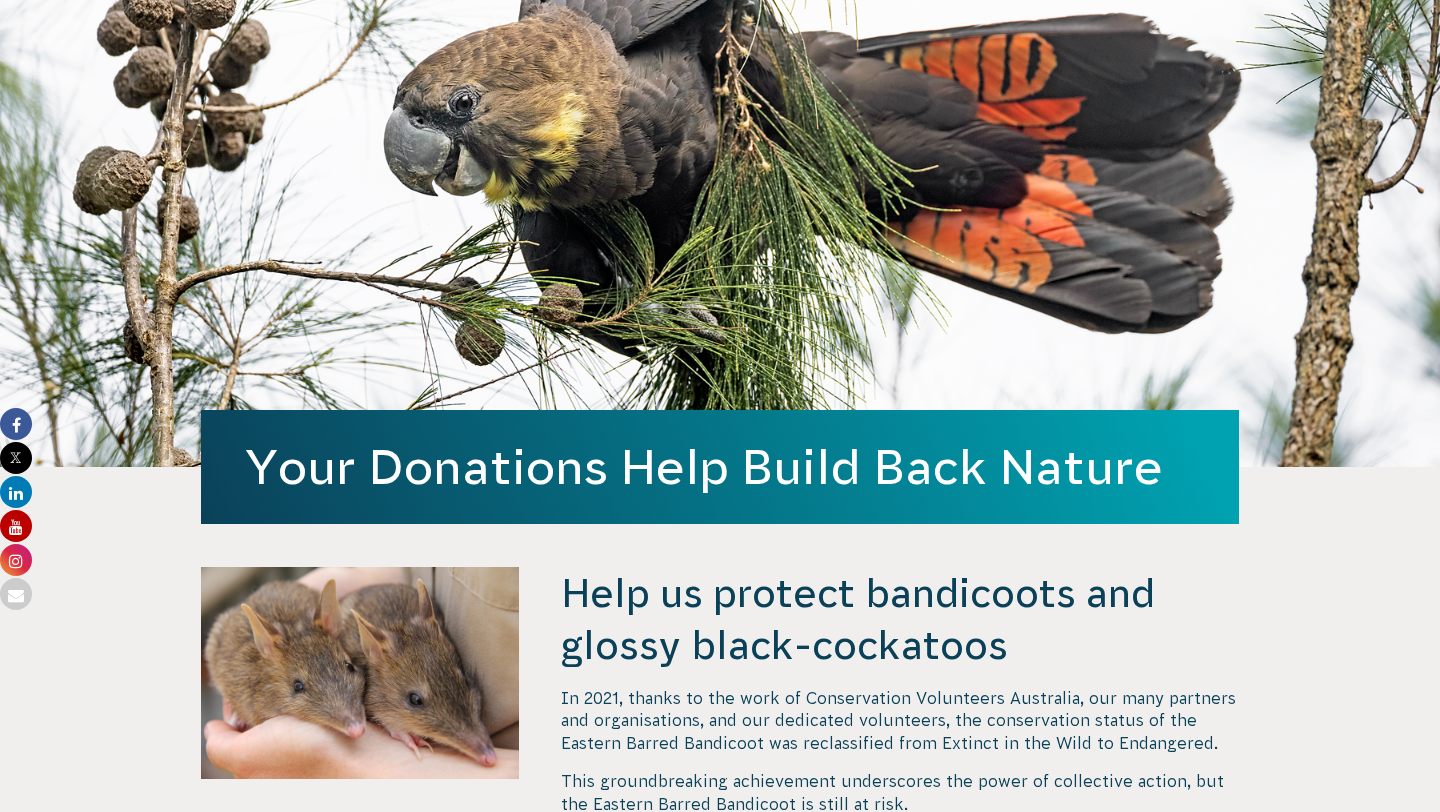 scroll, scrollTop: 0, scrollLeft: 0, axis: both 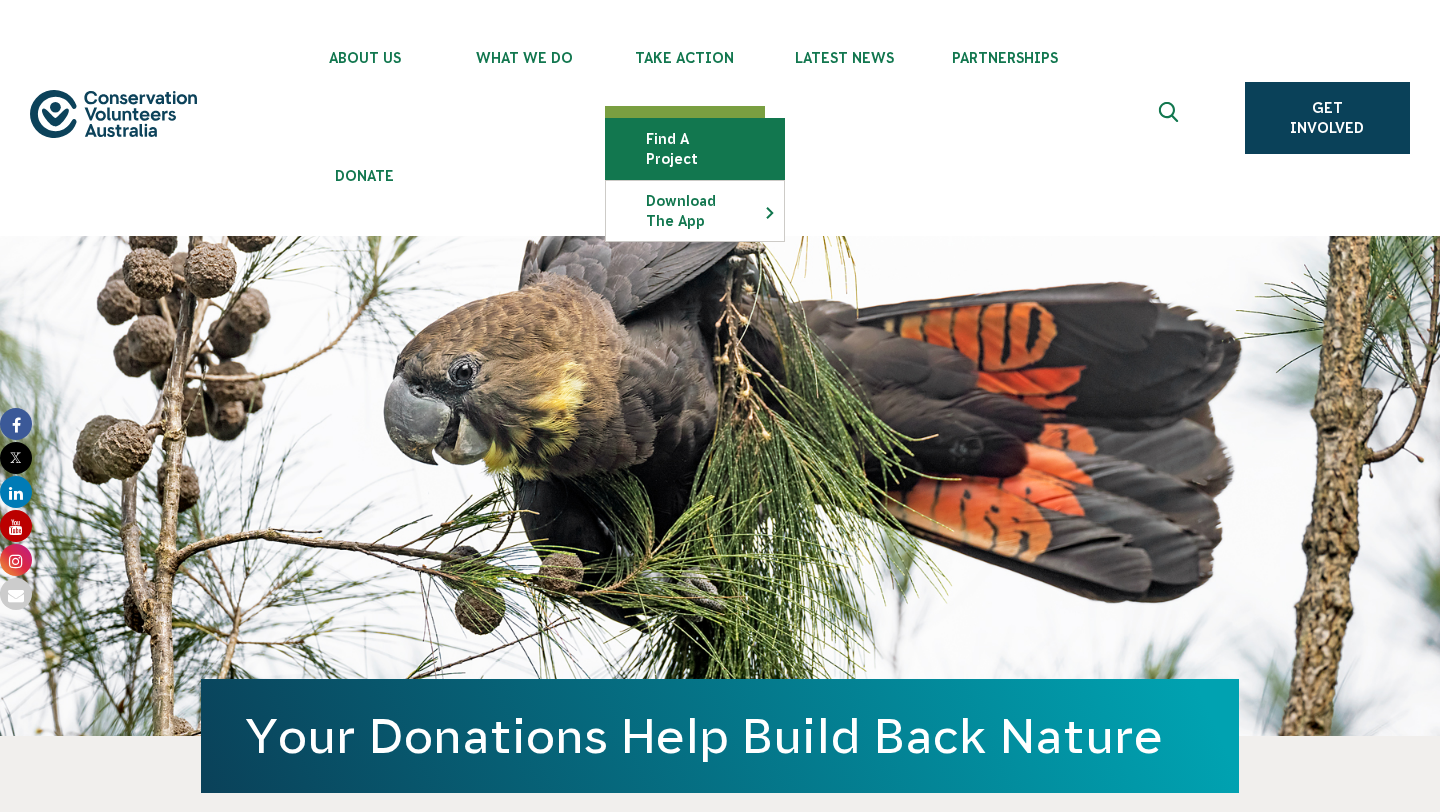 click on "Find a project" at bounding box center (695, 149) 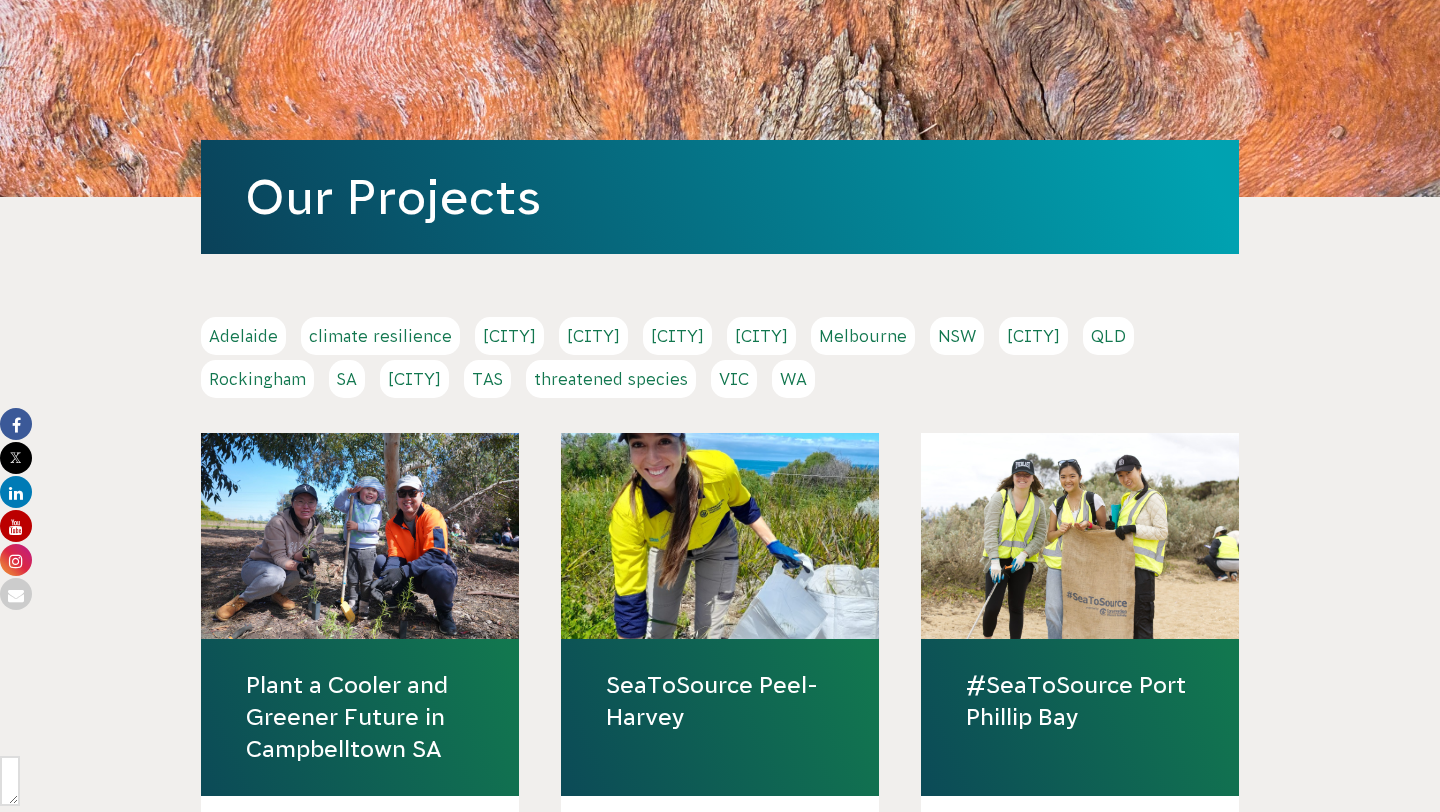 scroll, scrollTop: 335, scrollLeft: 0, axis: vertical 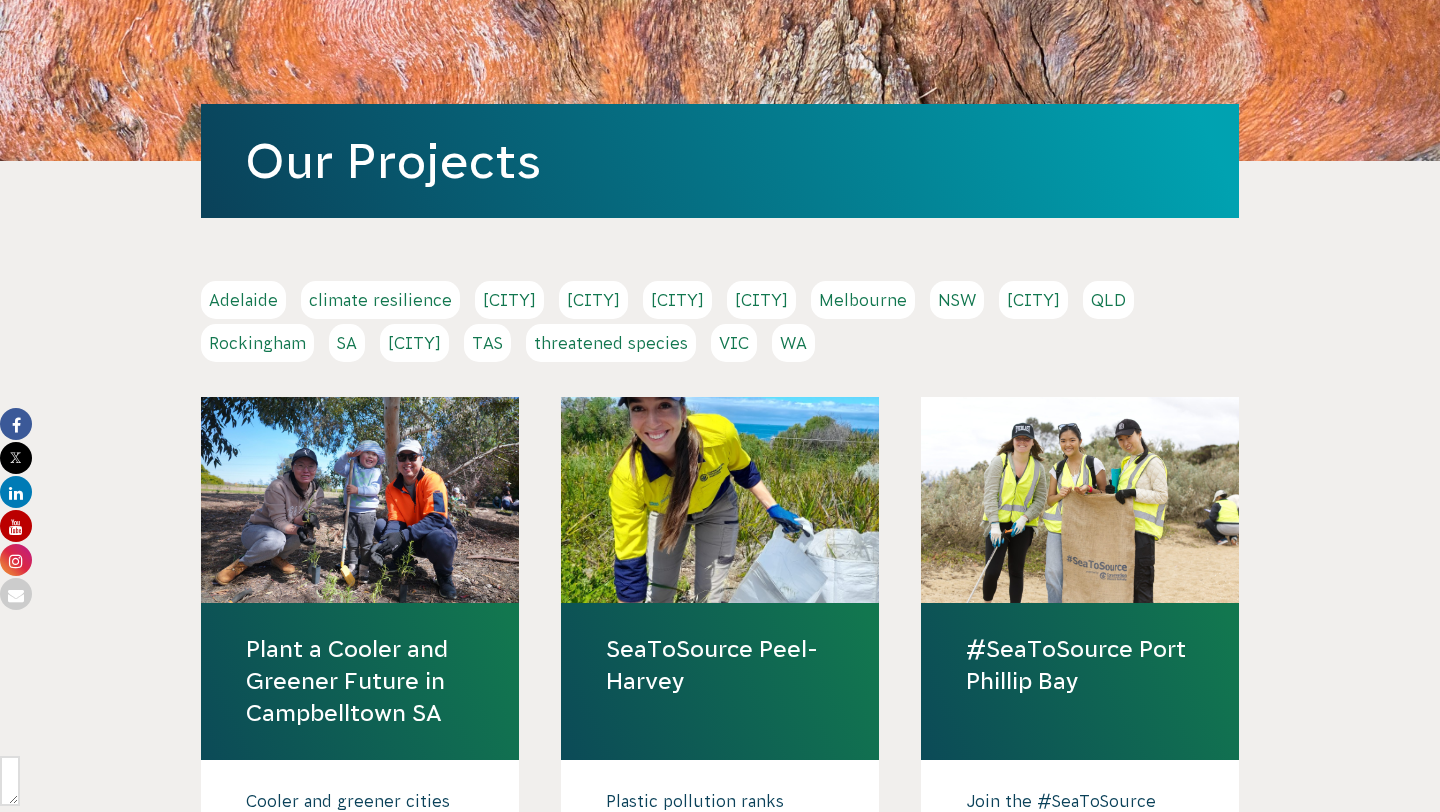 click on "WA" at bounding box center [793, 343] 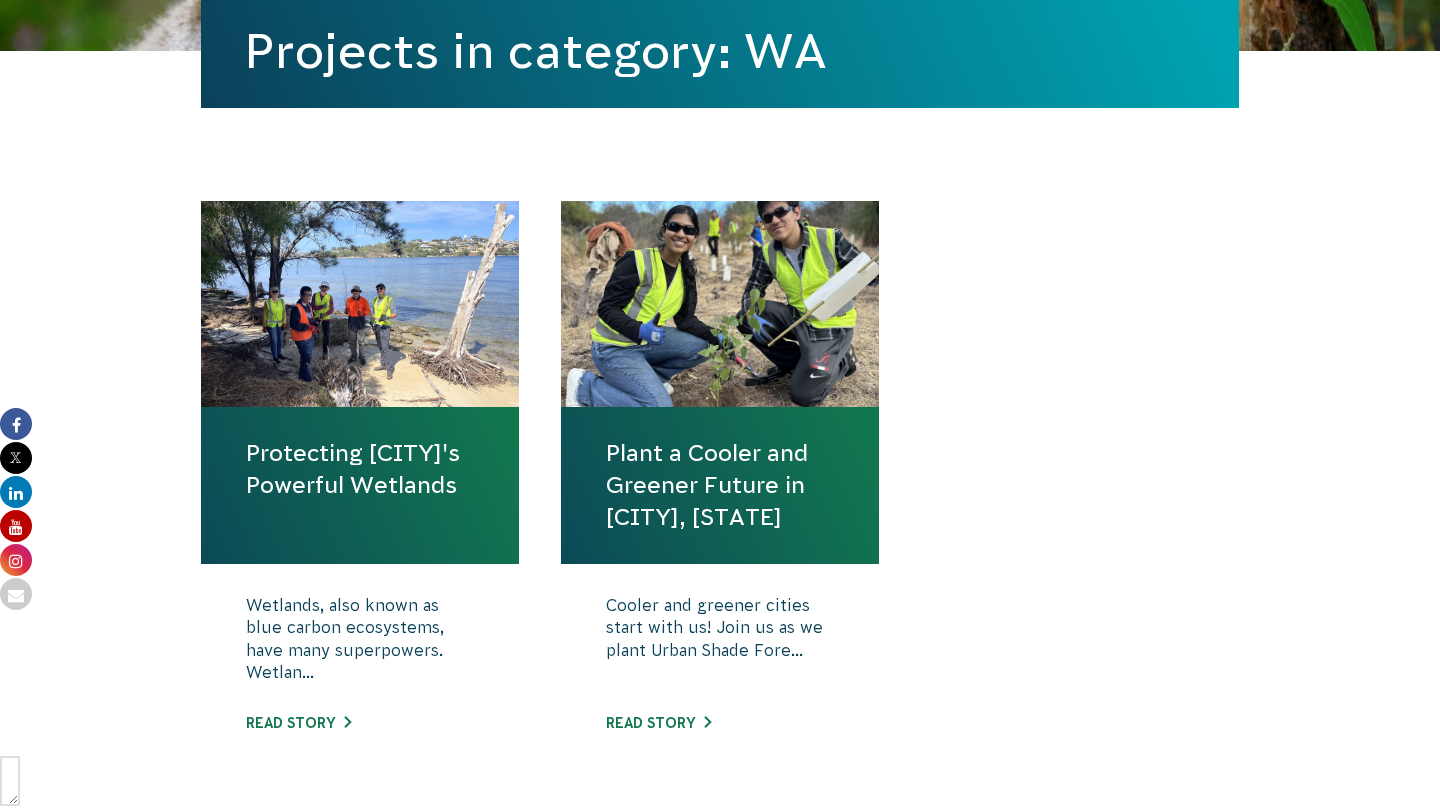 scroll, scrollTop: 685, scrollLeft: 0, axis: vertical 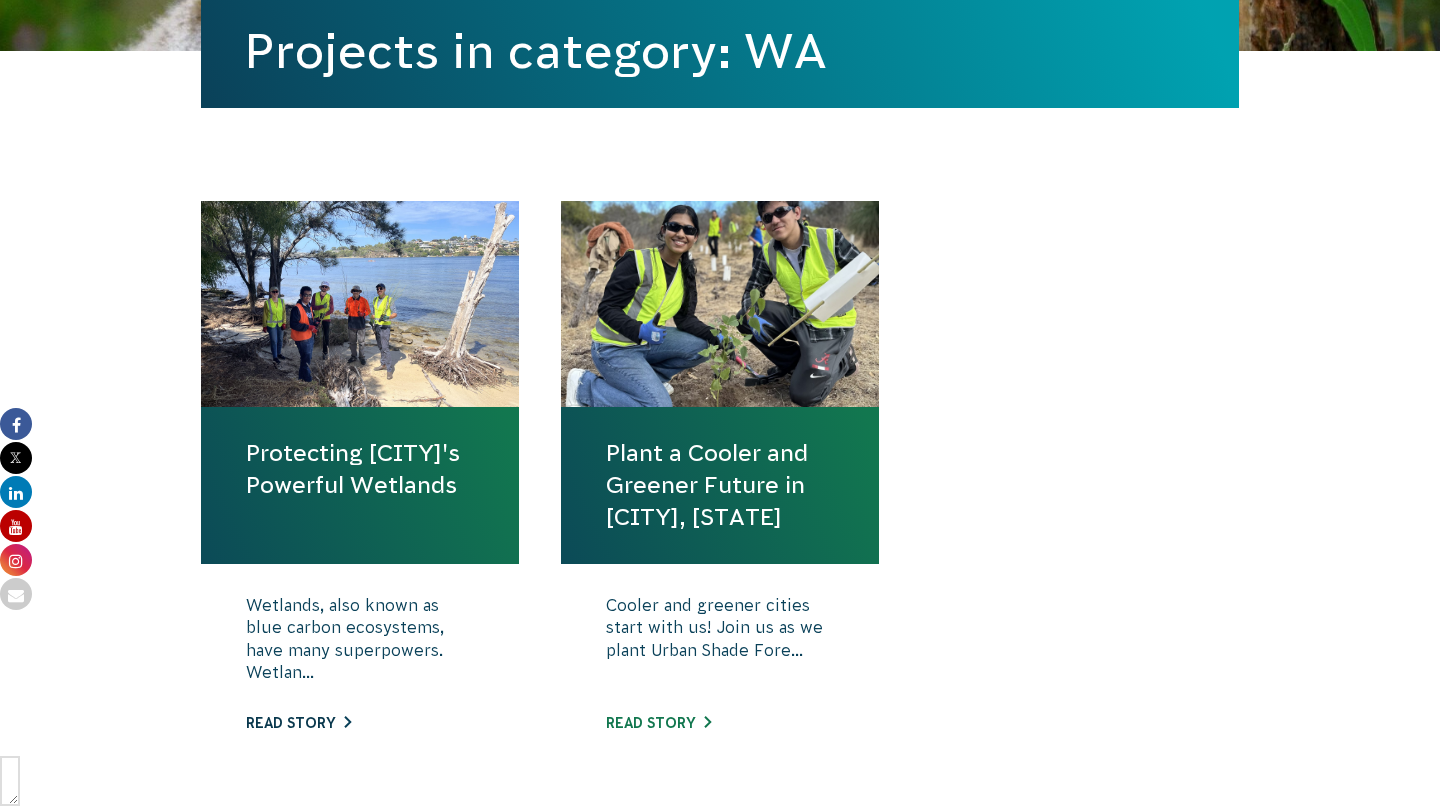 click on "Read story" at bounding box center (298, 723) 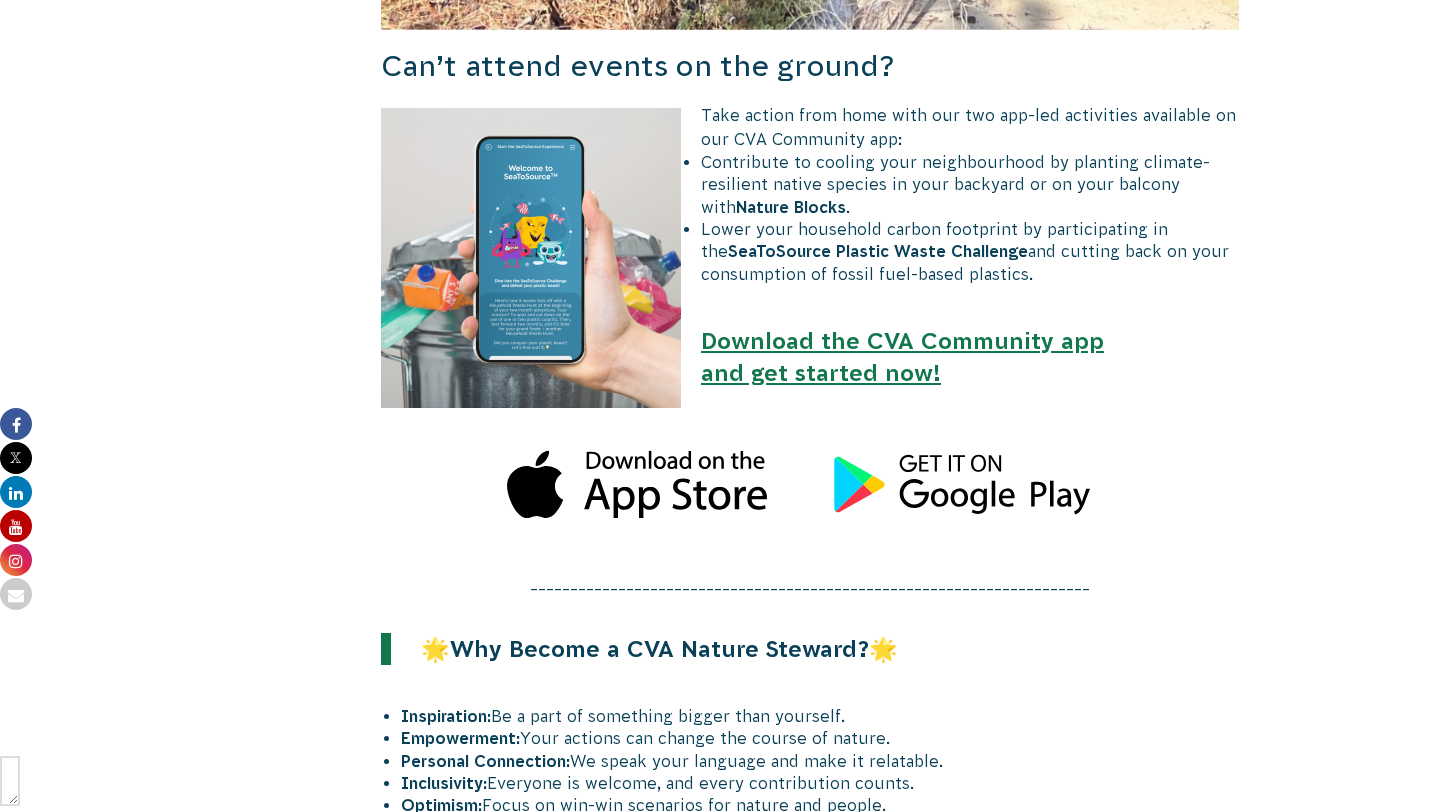scroll, scrollTop: 1906, scrollLeft: 0, axis: vertical 